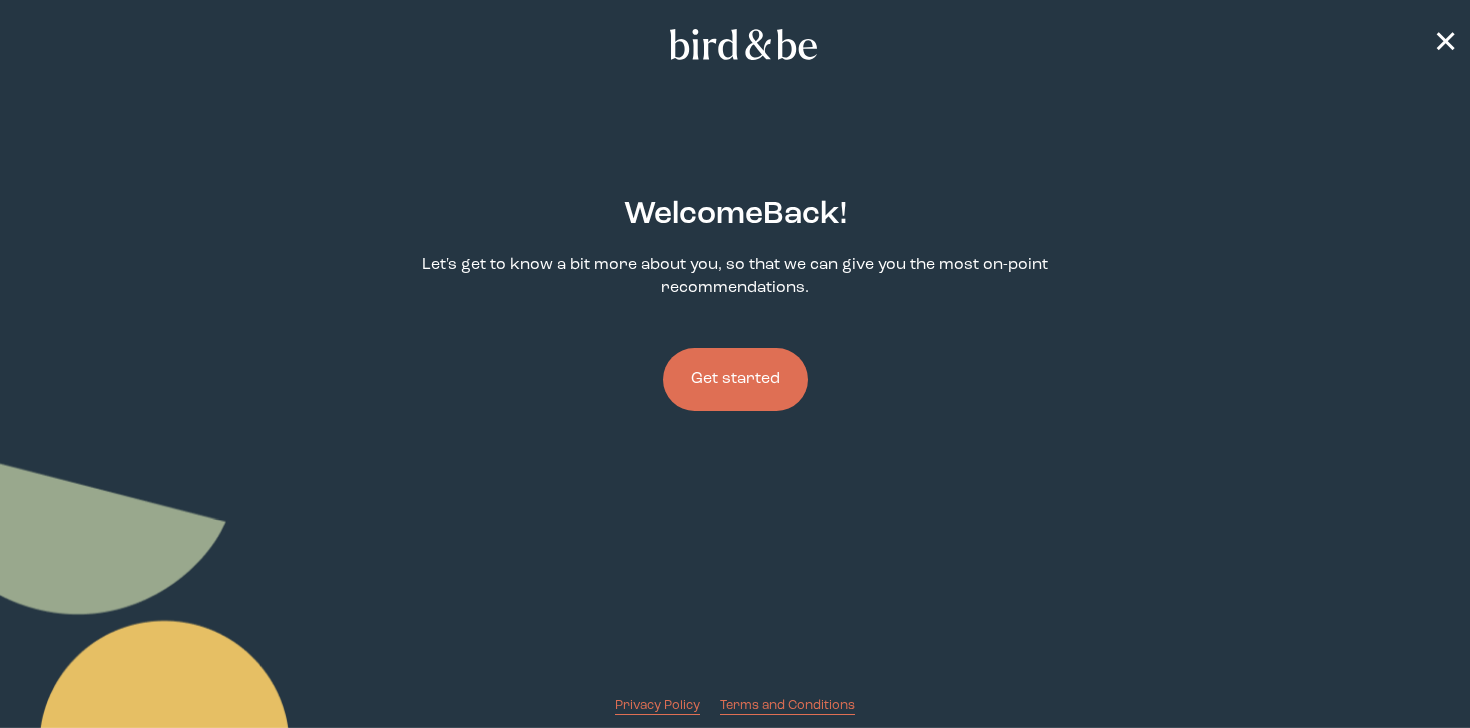 scroll, scrollTop: 0, scrollLeft: 0, axis: both 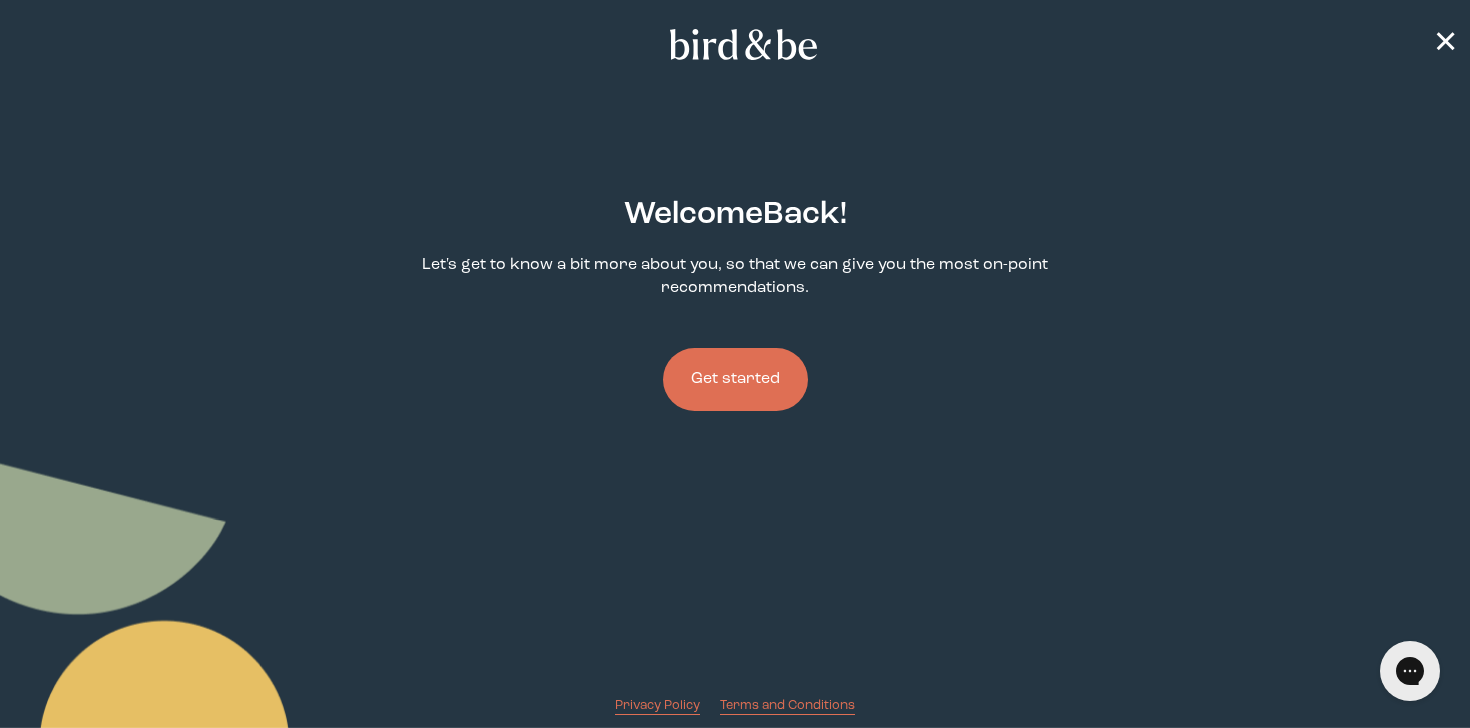 click on "Get started" at bounding box center (735, 379) 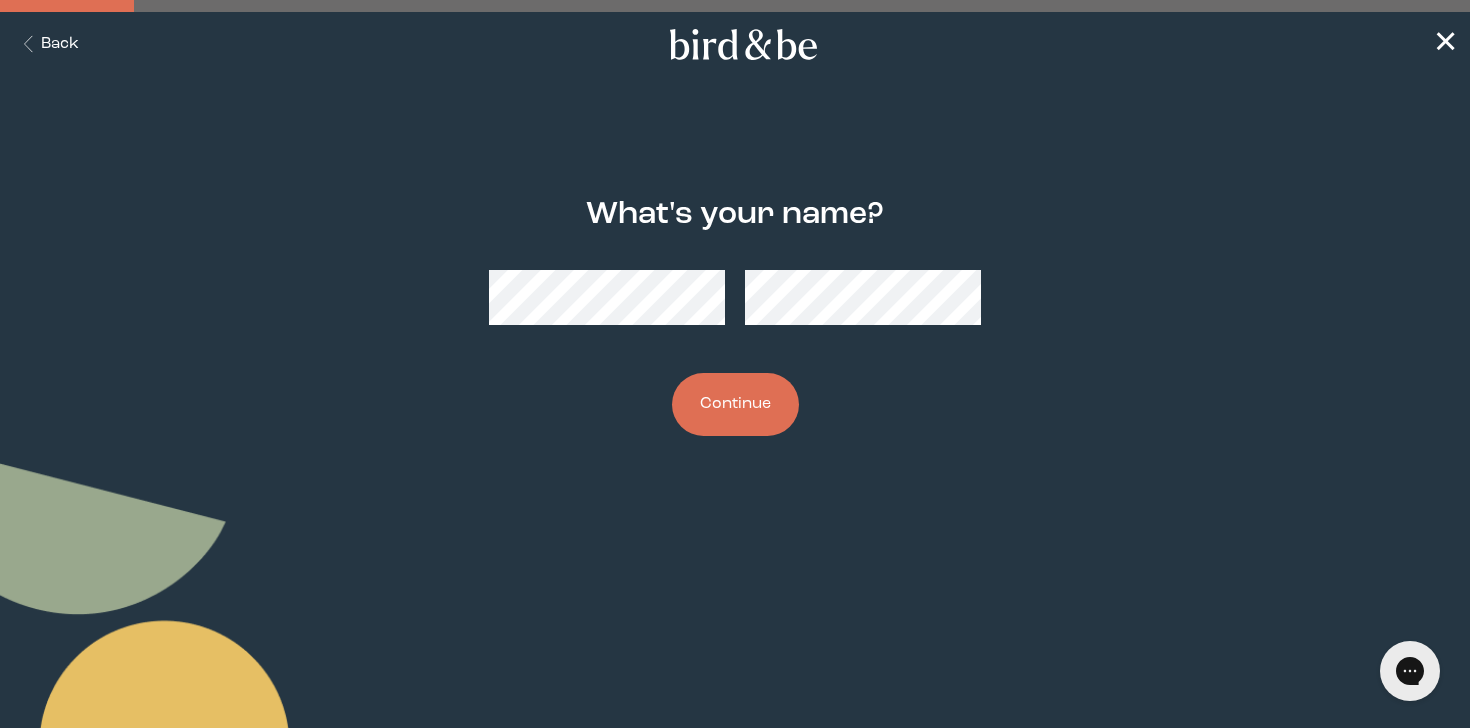 click on "Continue" at bounding box center [735, 404] 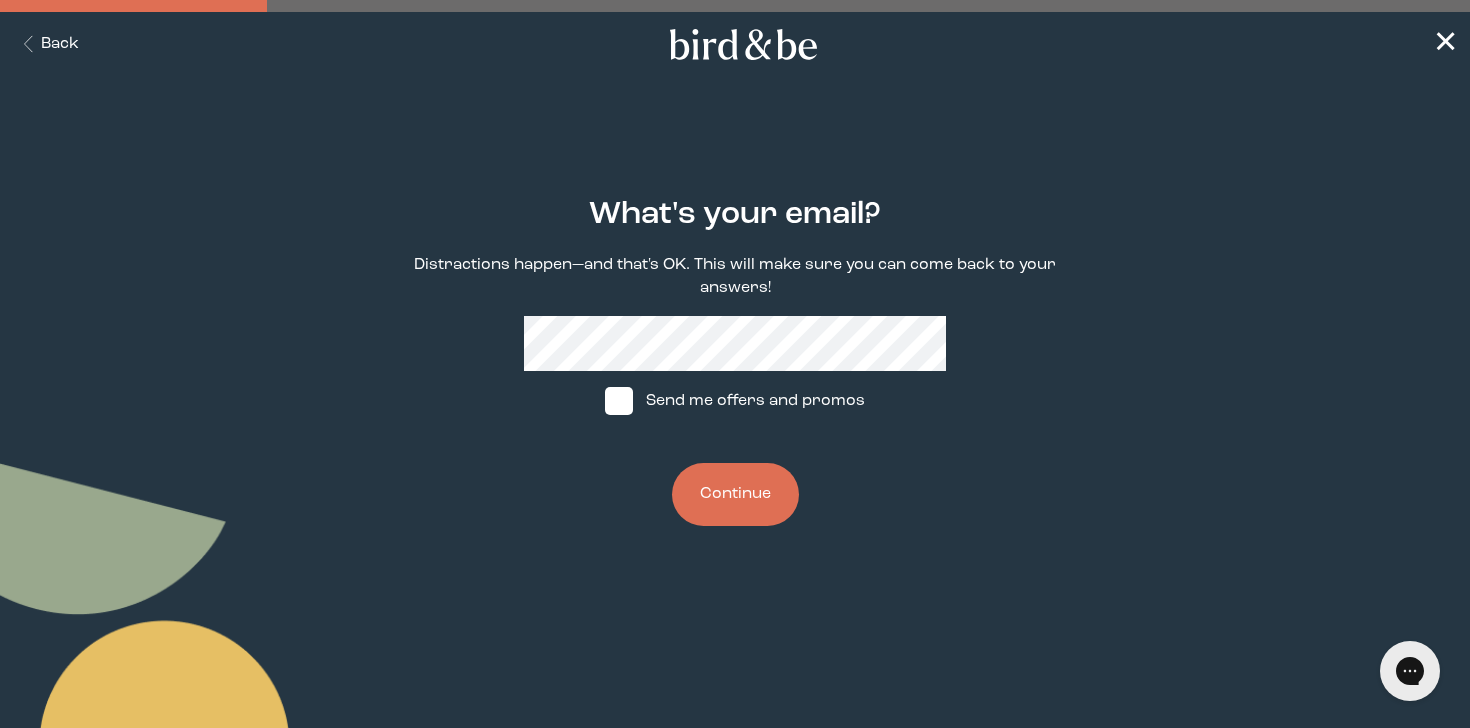 click on "Continue" at bounding box center [735, 494] 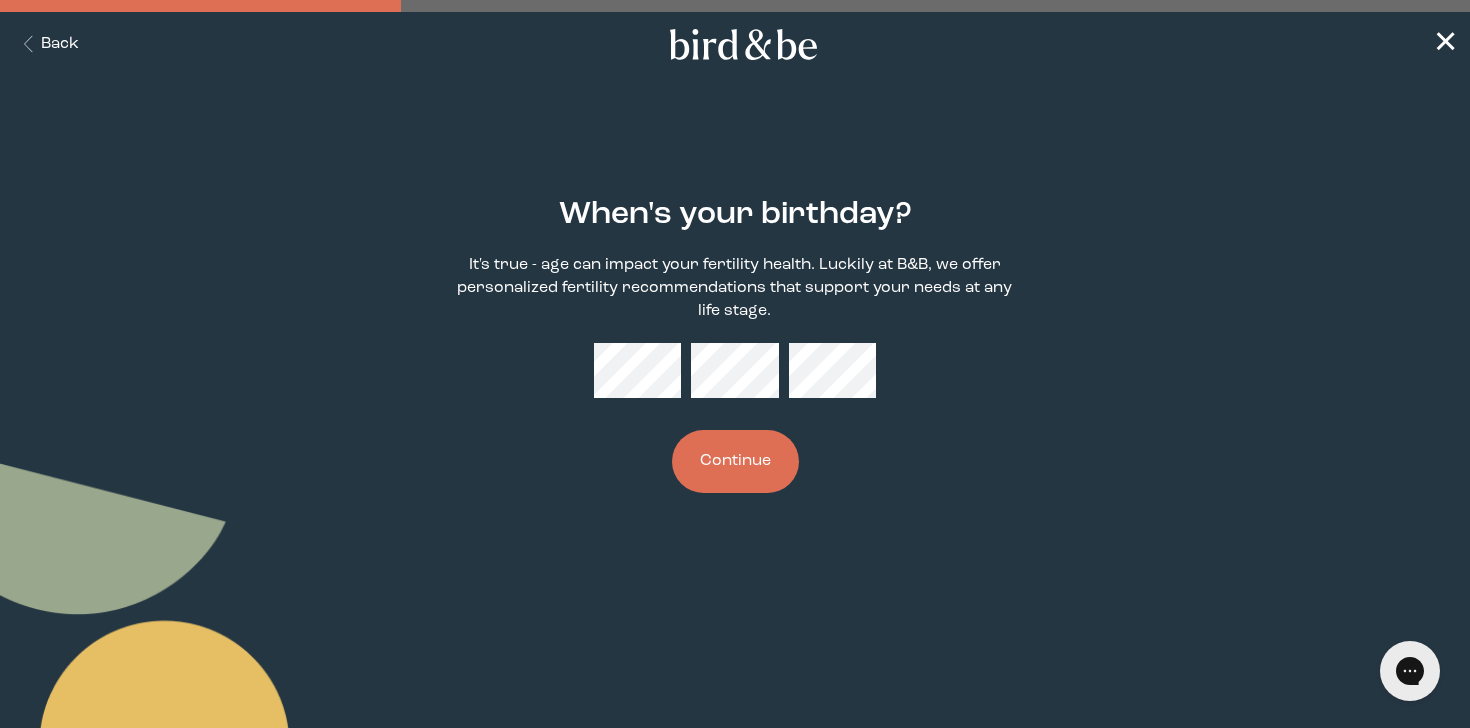 click on "Continue" at bounding box center [735, 461] 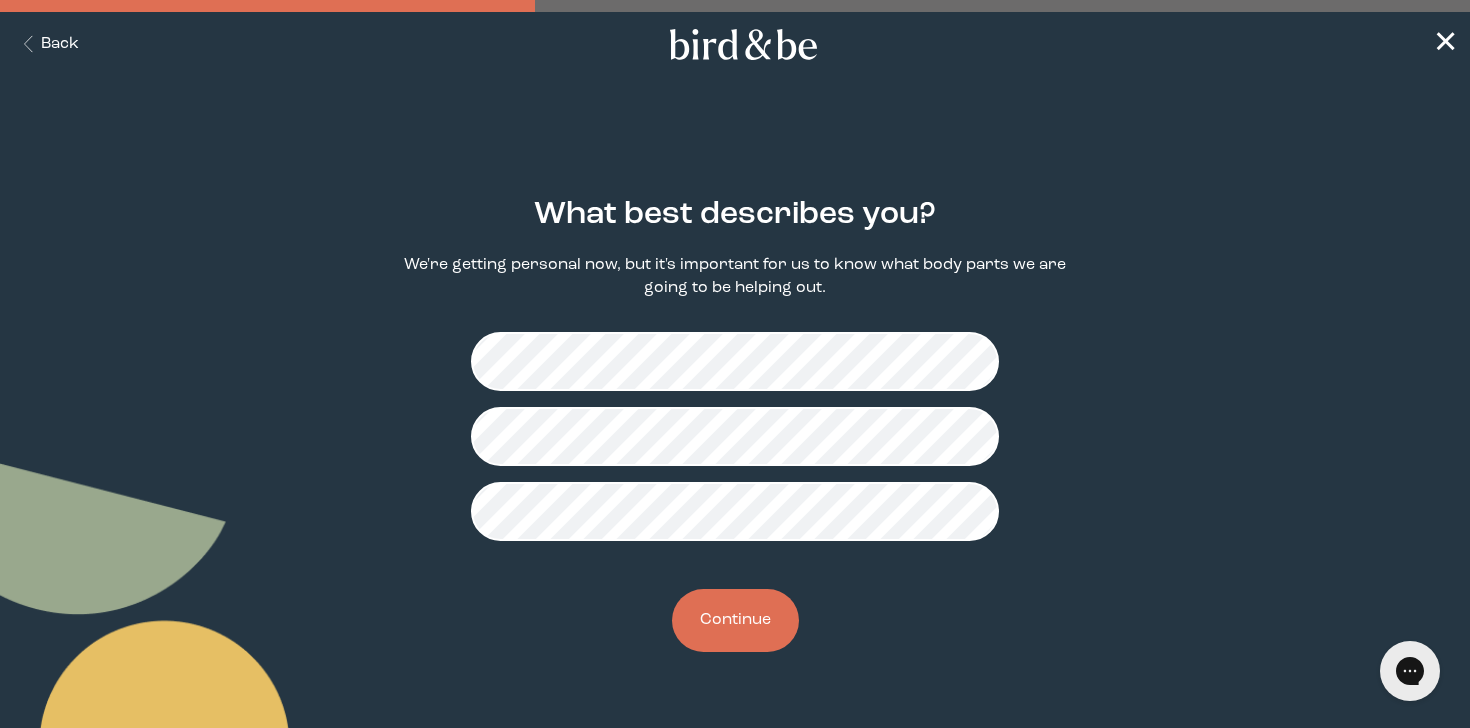 click on "Continue" at bounding box center [735, 620] 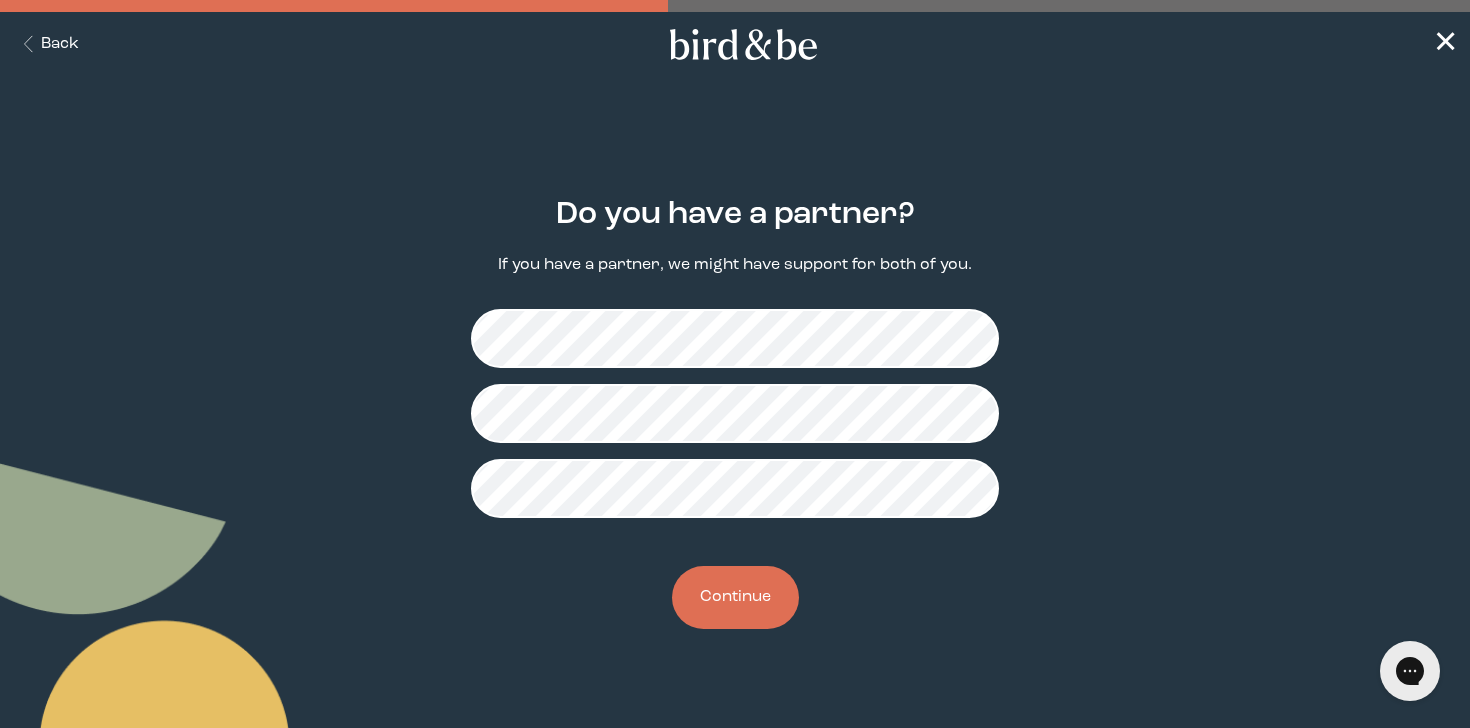 click on "Continue" at bounding box center [735, 597] 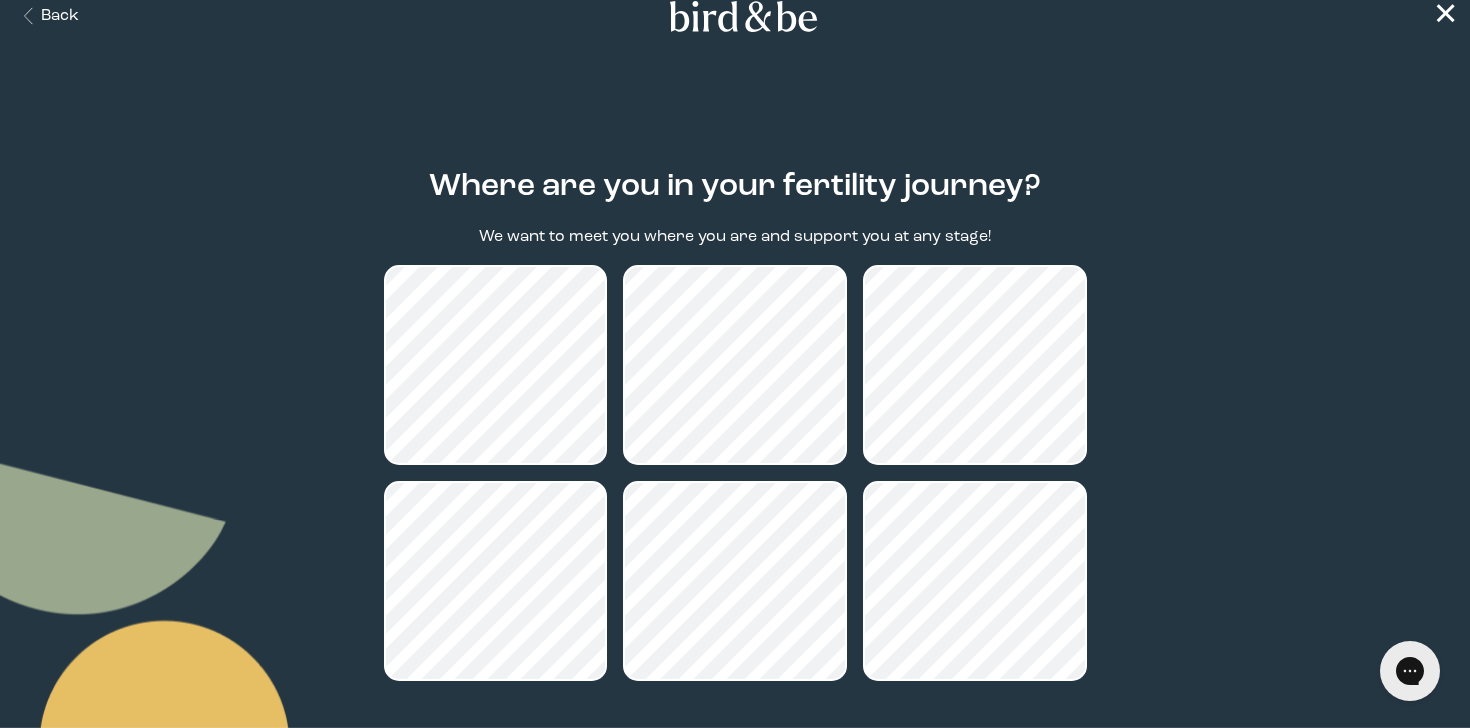 scroll, scrollTop: 30, scrollLeft: 0, axis: vertical 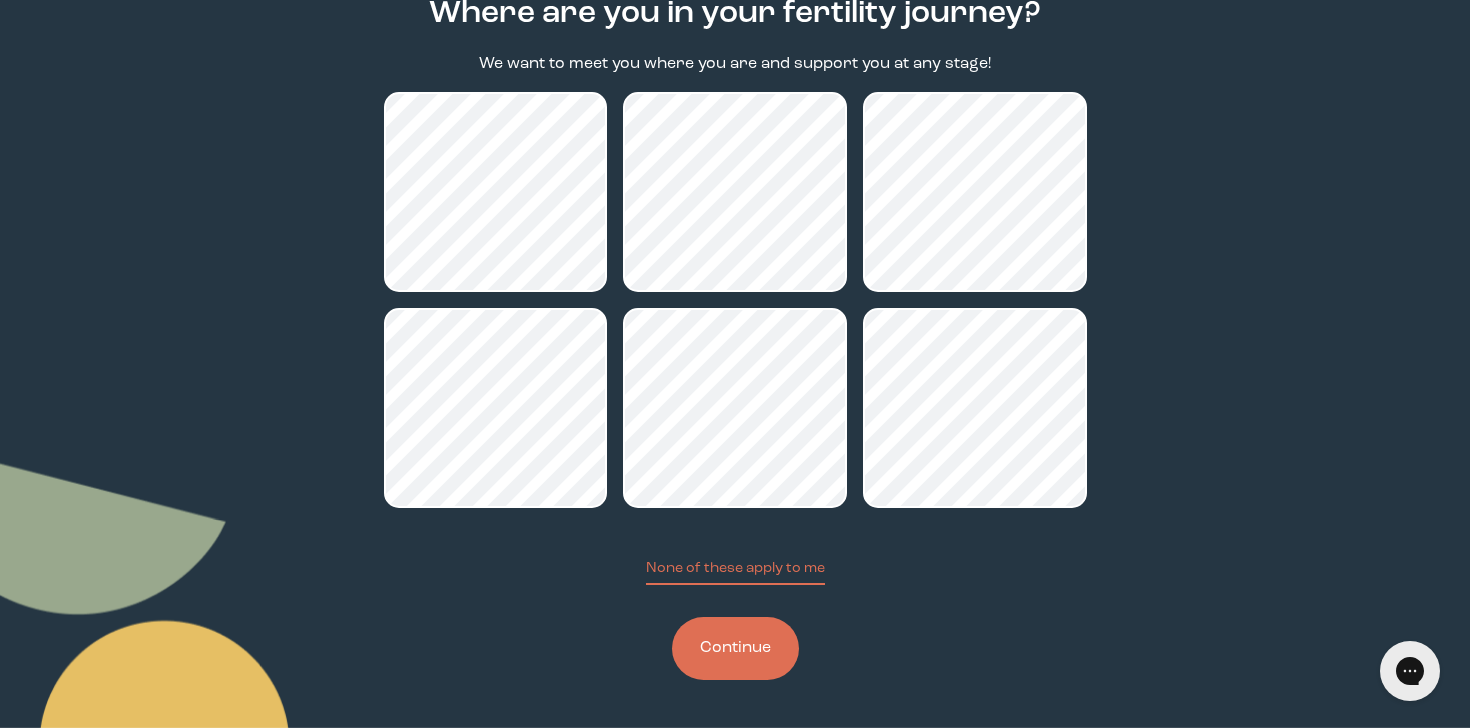 click on "Continue" at bounding box center (735, 648) 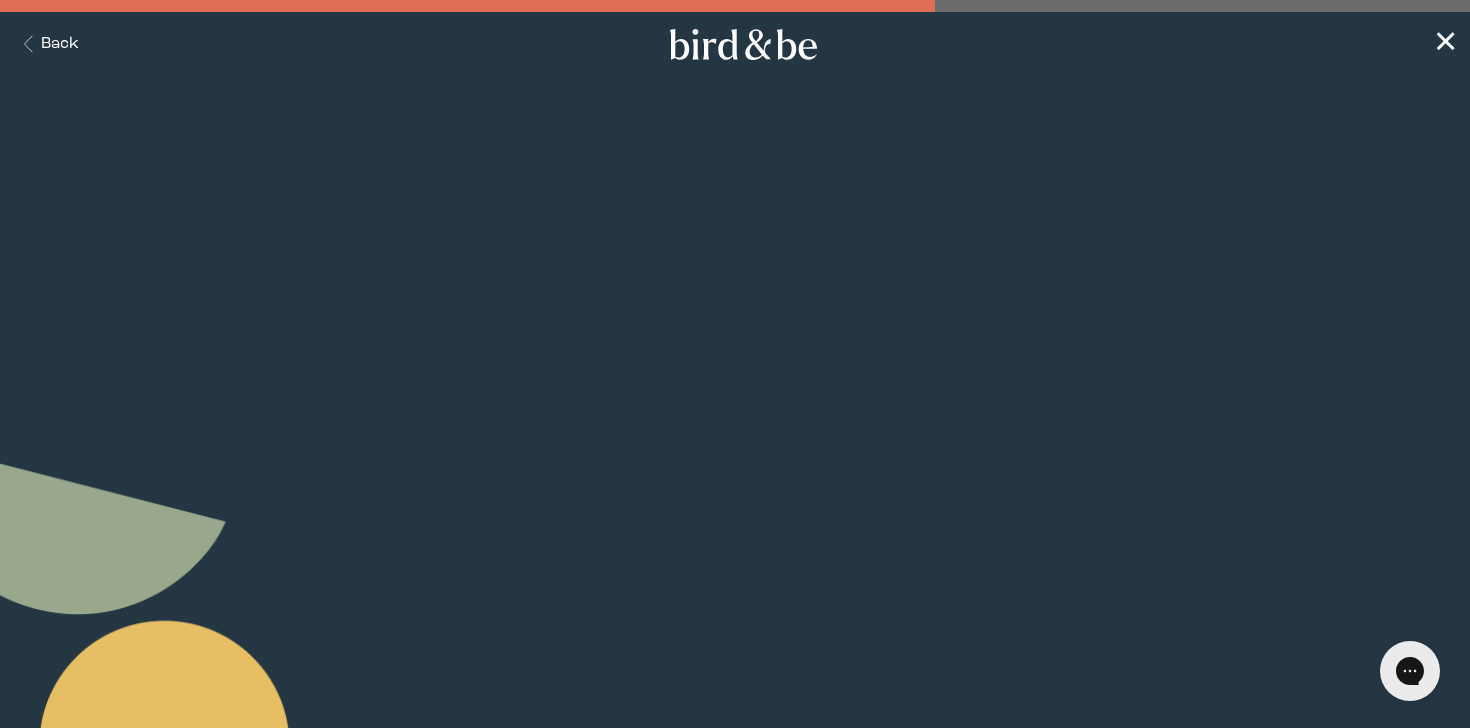 scroll, scrollTop: 0, scrollLeft: 0, axis: both 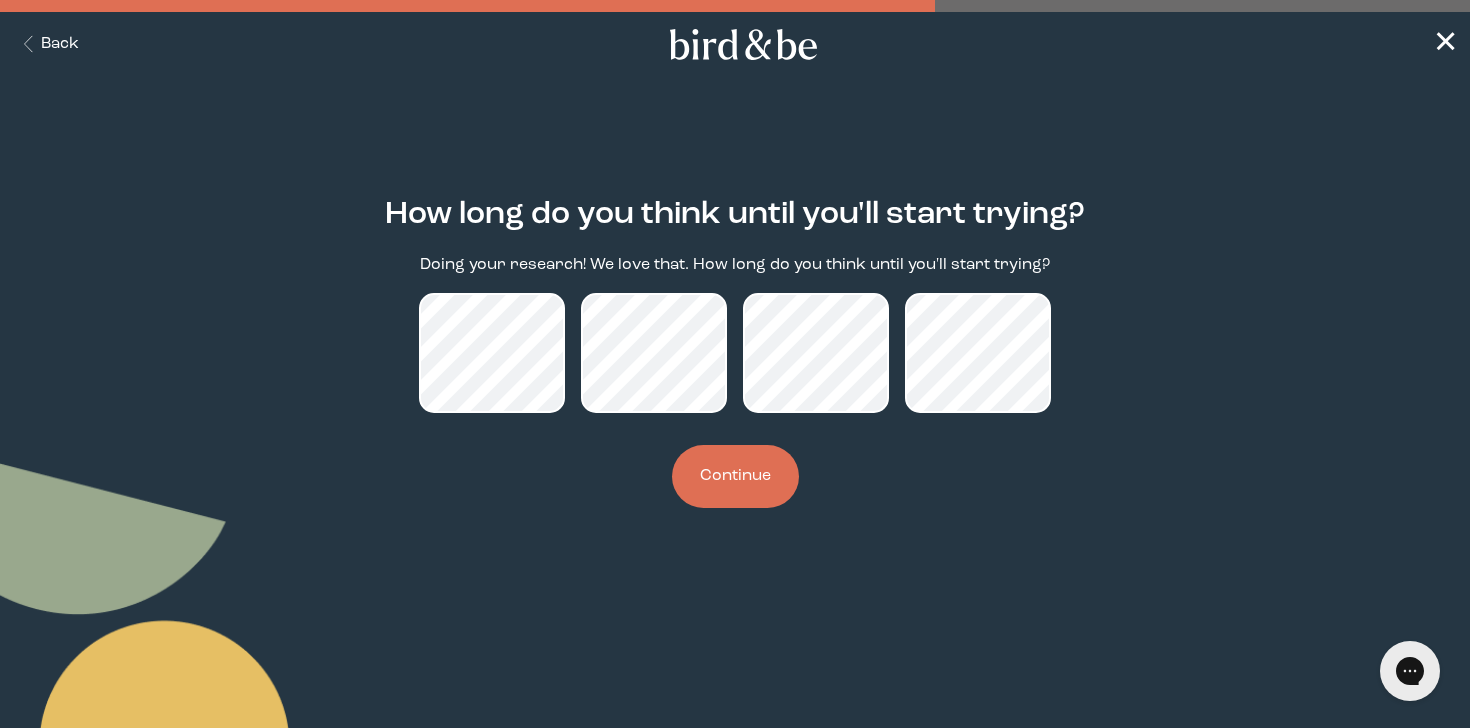 click on "Continue" at bounding box center [735, 476] 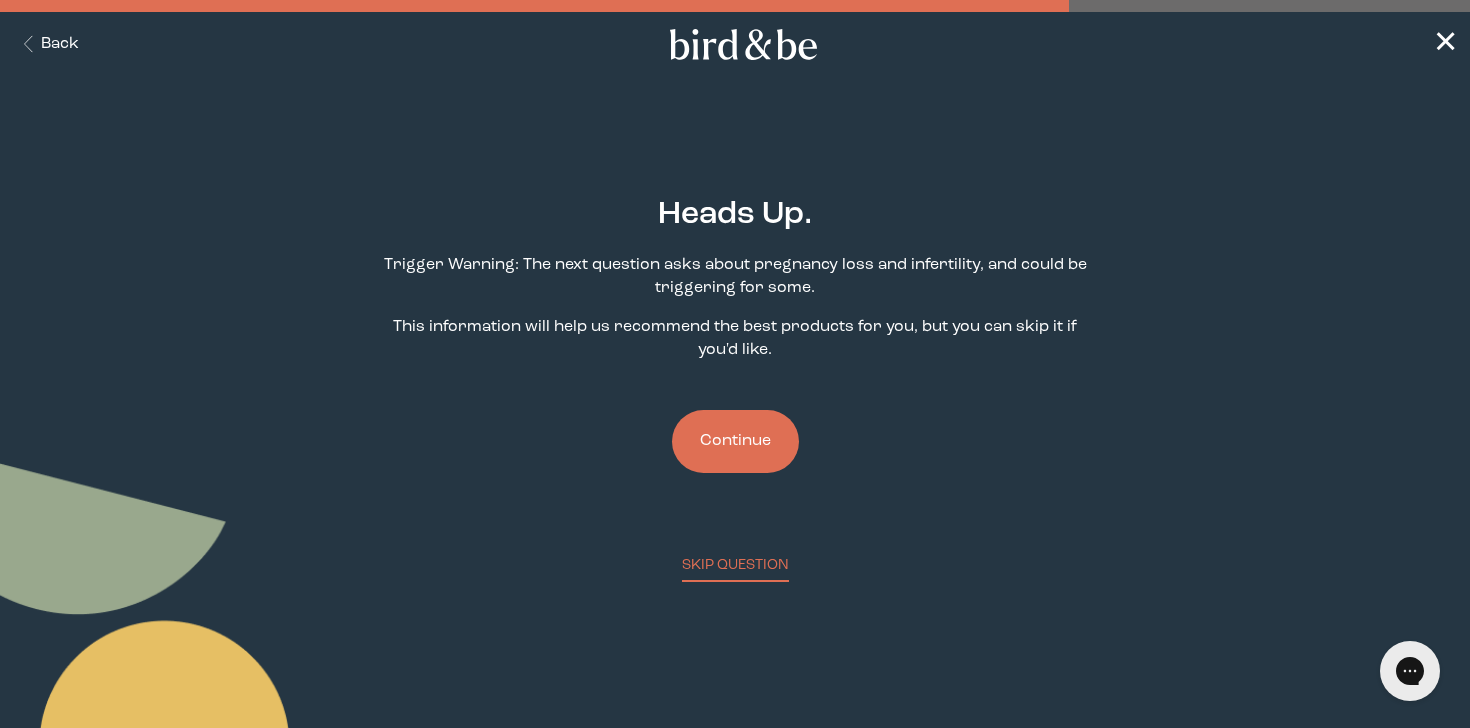 click on "Continue" at bounding box center [735, 441] 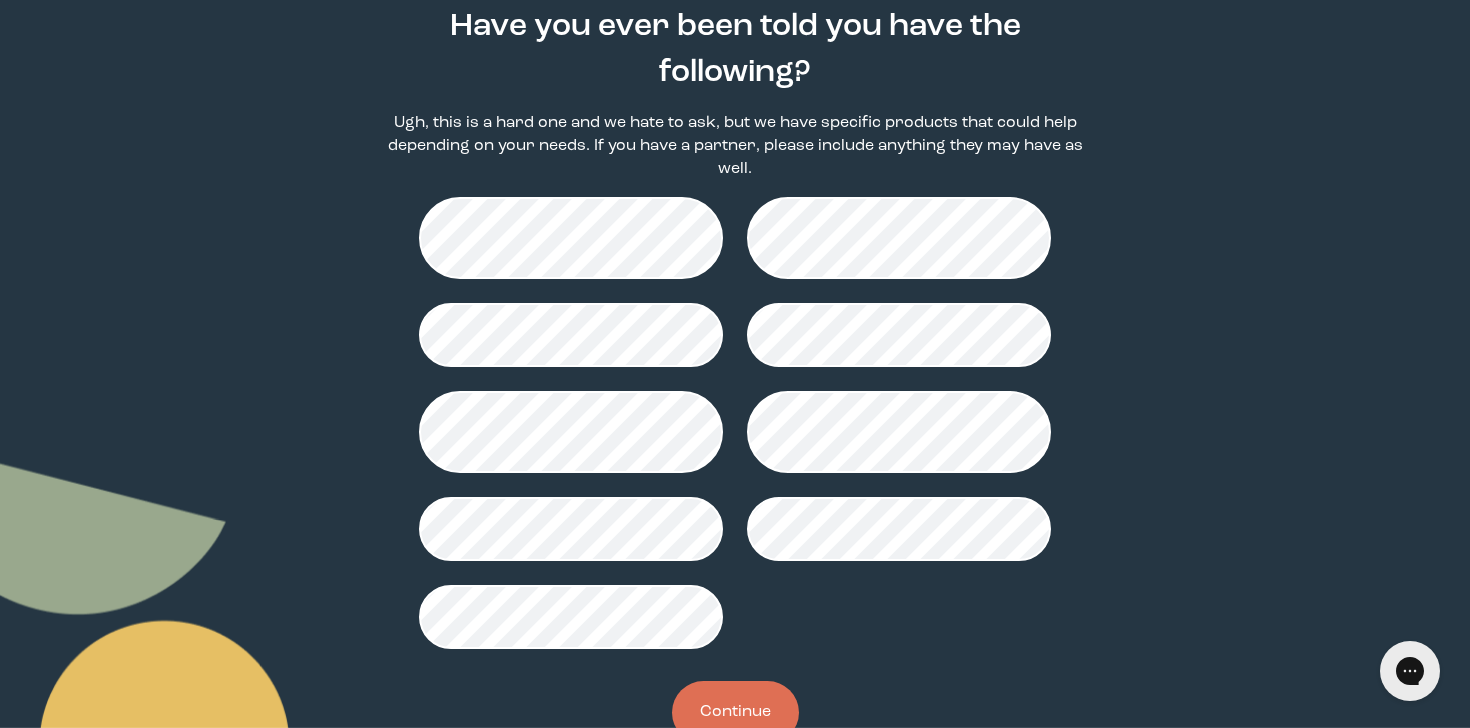 scroll, scrollTop: 193, scrollLeft: 0, axis: vertical 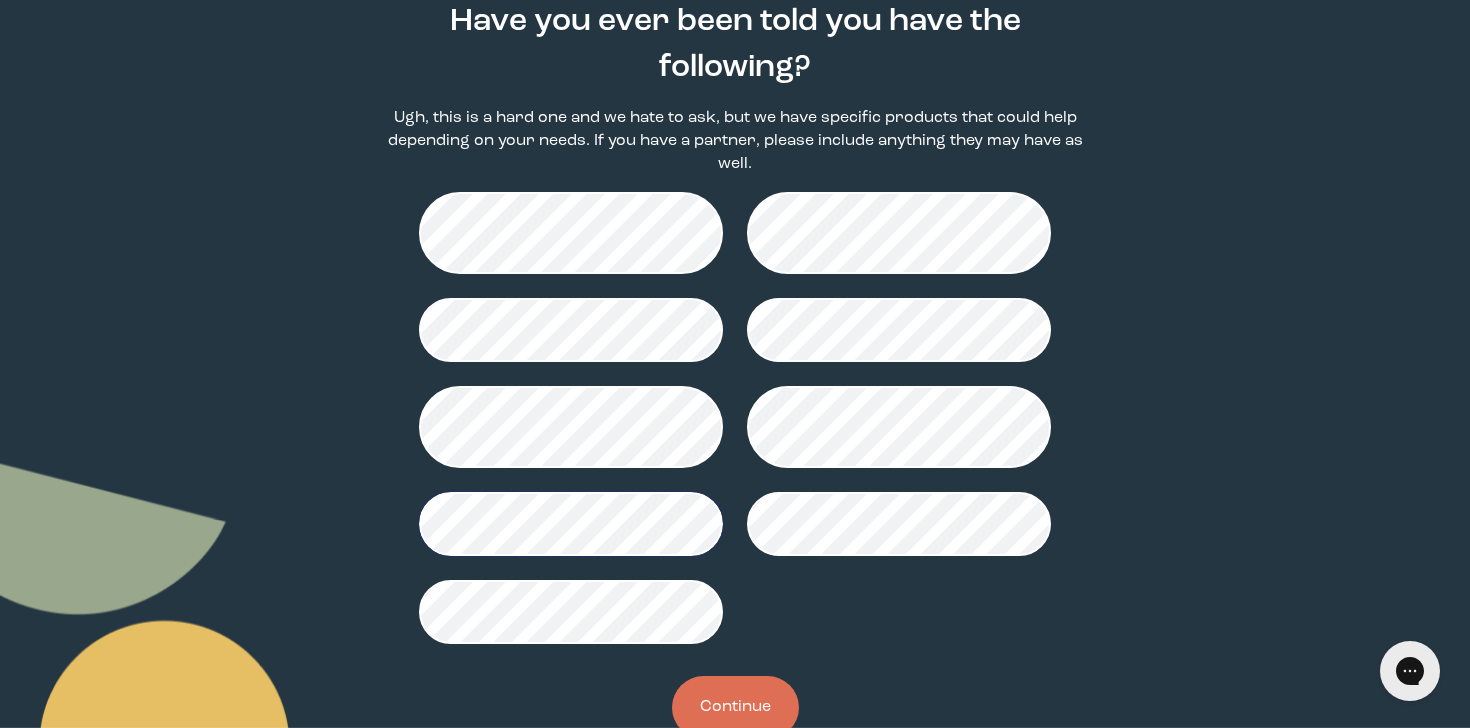 click on "Continue" at bounding box center [735, 707] 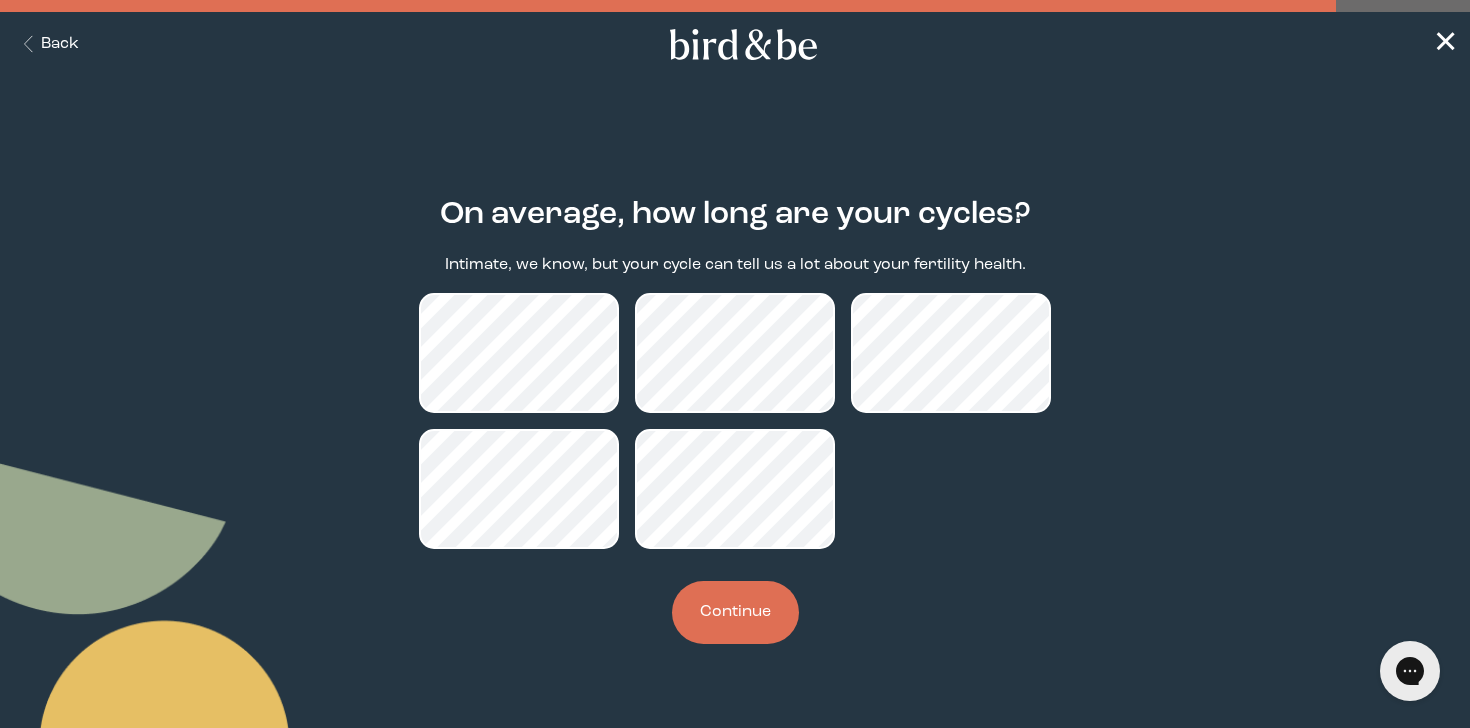 click on "Continue" at bounding box center (735, 612) 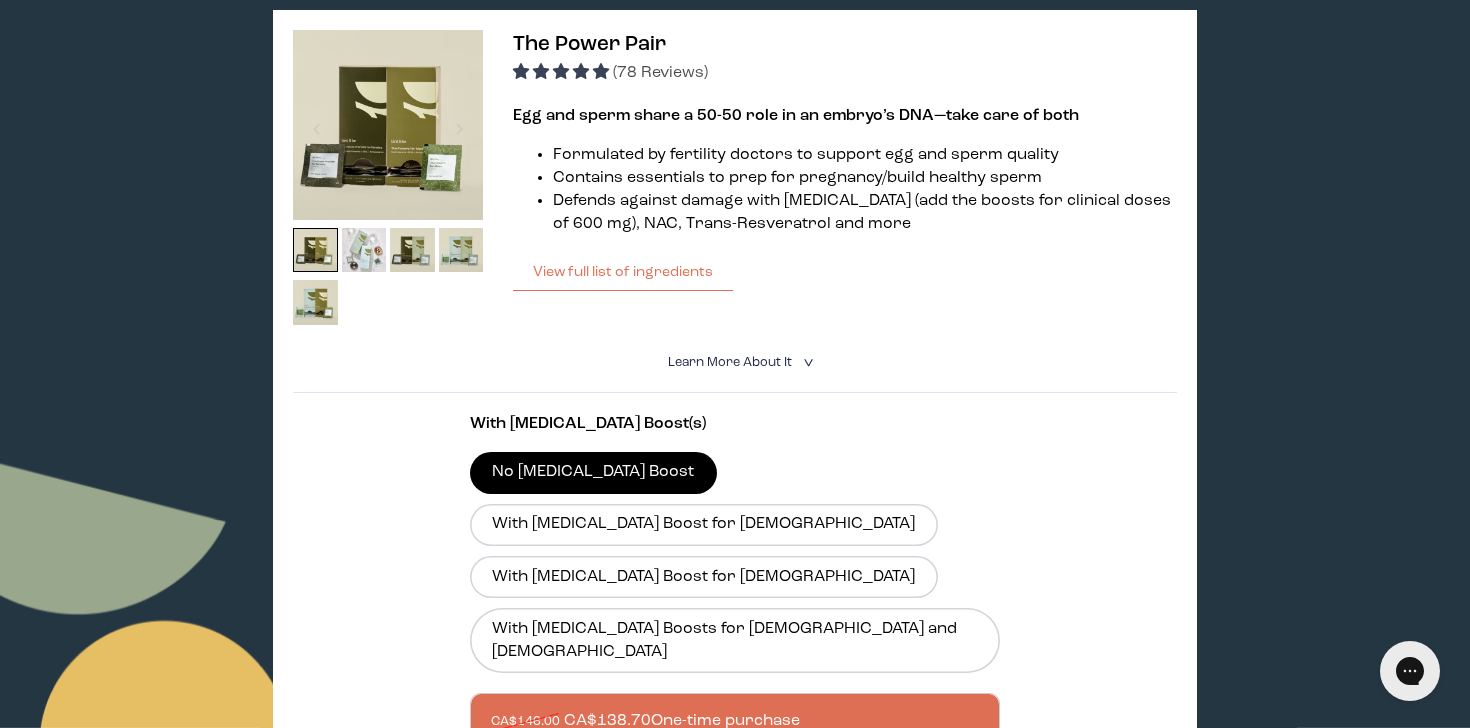 scroll, scrollTop: 347, scrollLeft: 0, axis: vertical 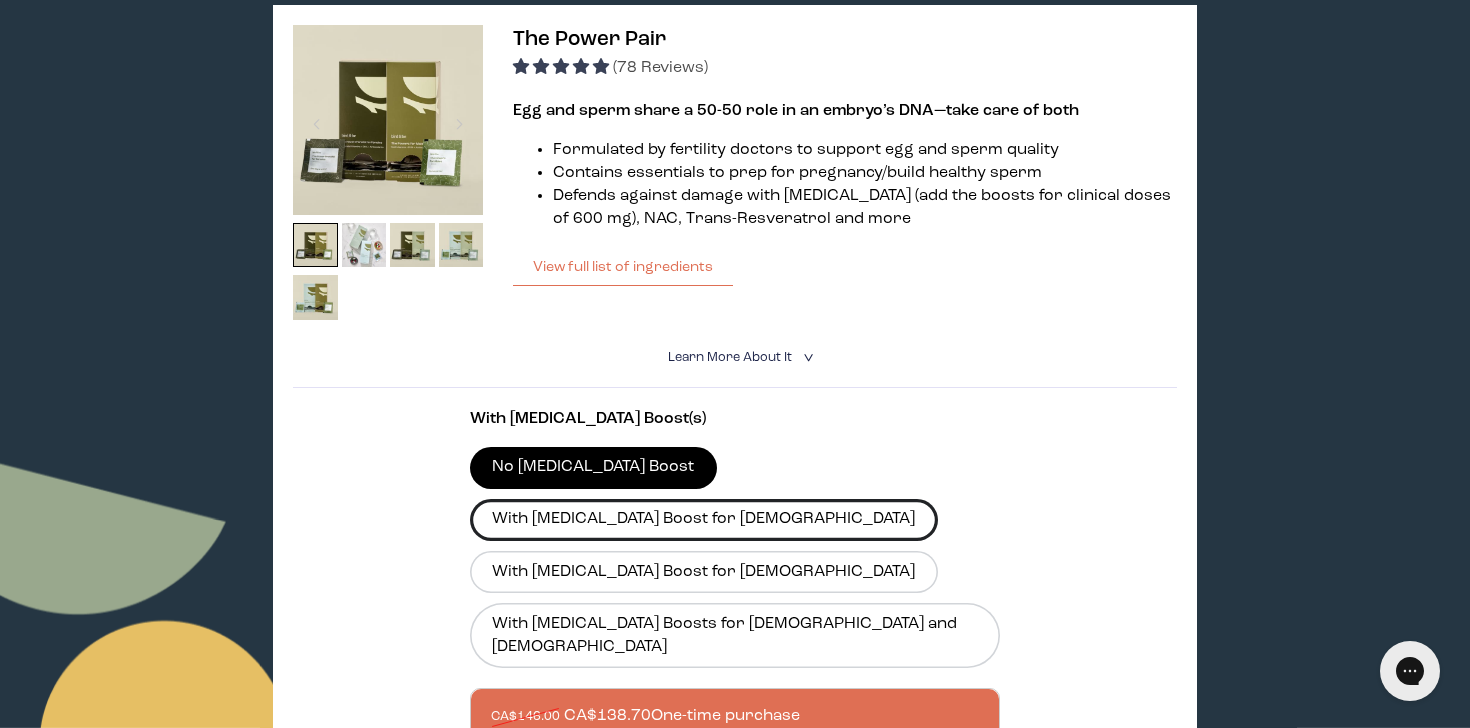 click on "With [MEDICAL_DATA] Boost for [DEMOGRAPHIC_DATA]" at bounding box center [704, 520] 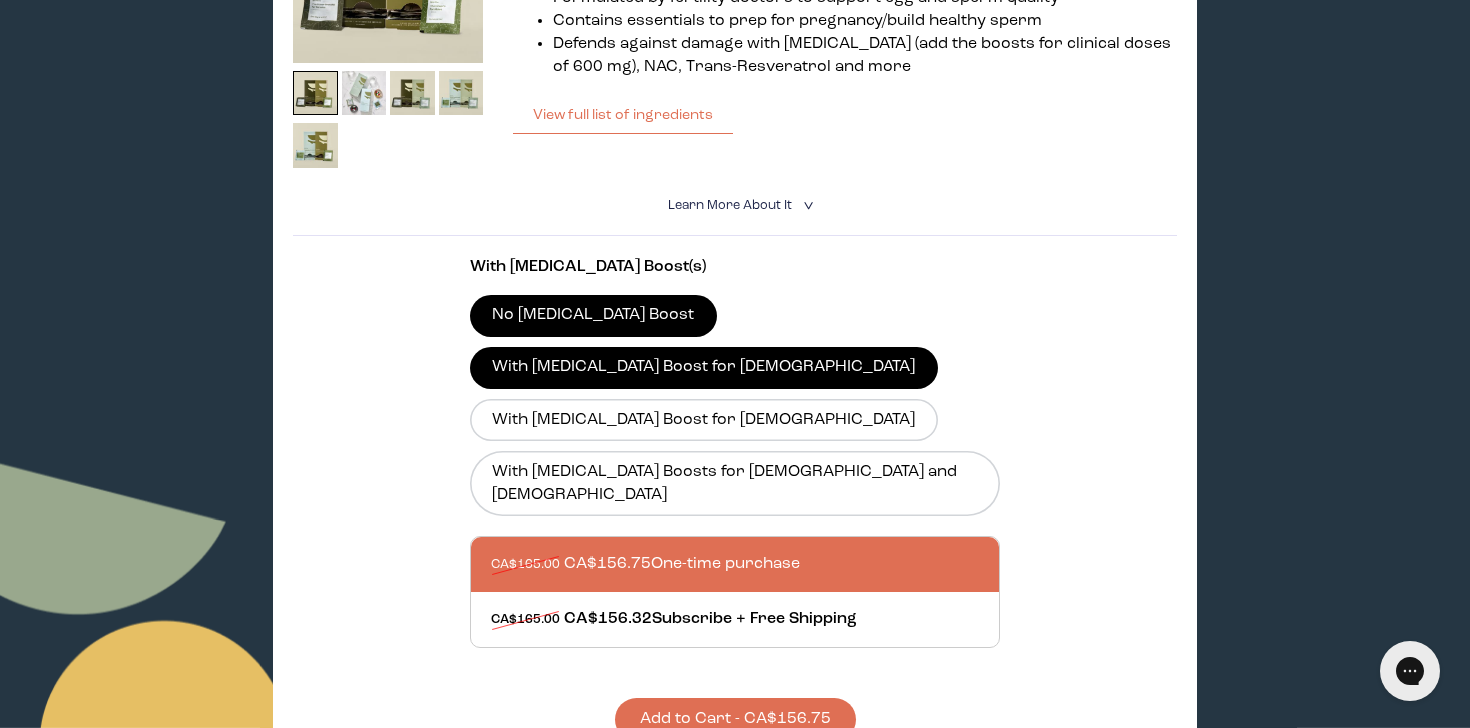 scroll, scrollTop: 524, scrollLeft: 0, axis: vertical 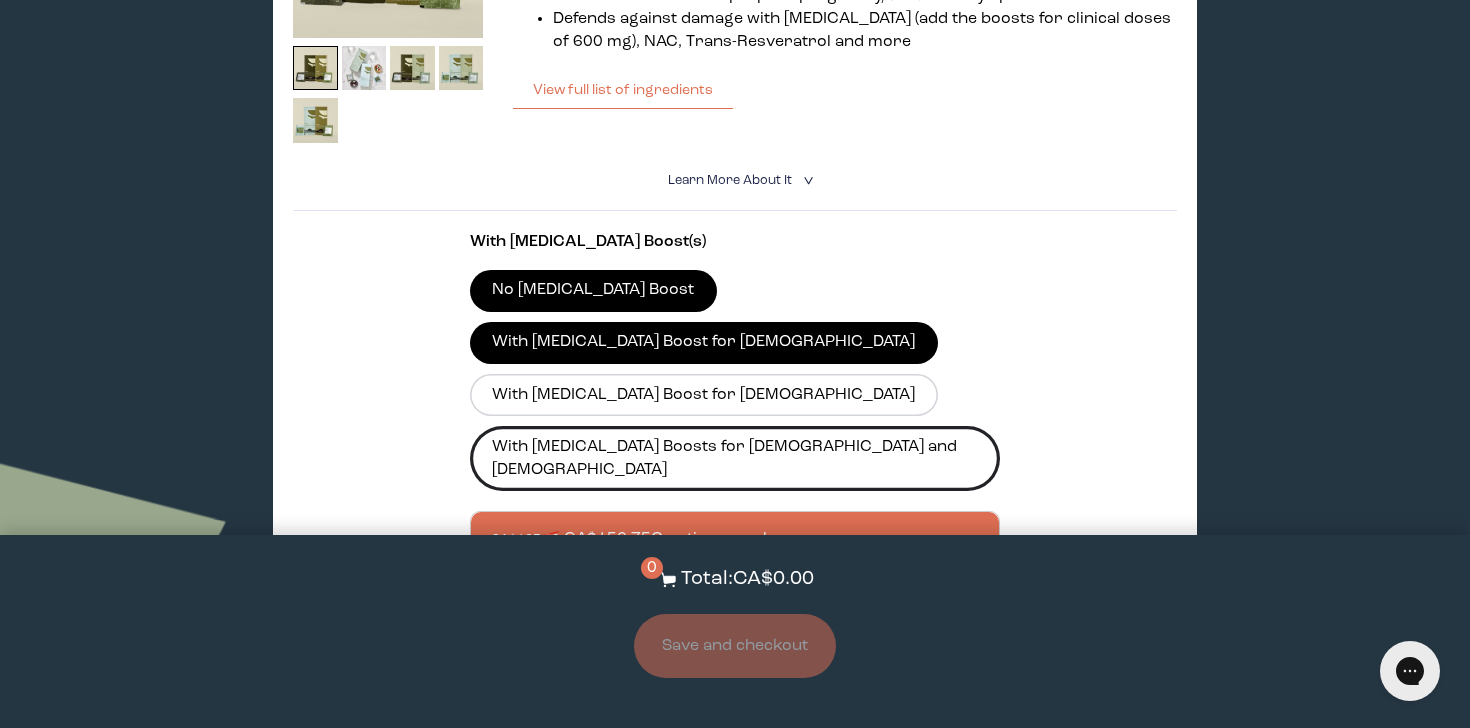 click on "With [MEDICAL_DATA] Boosts for [DEMOGRAPHIC_DATA] and [DEMOGRAPHIC_DATA]" at bounding box center [735, 458] 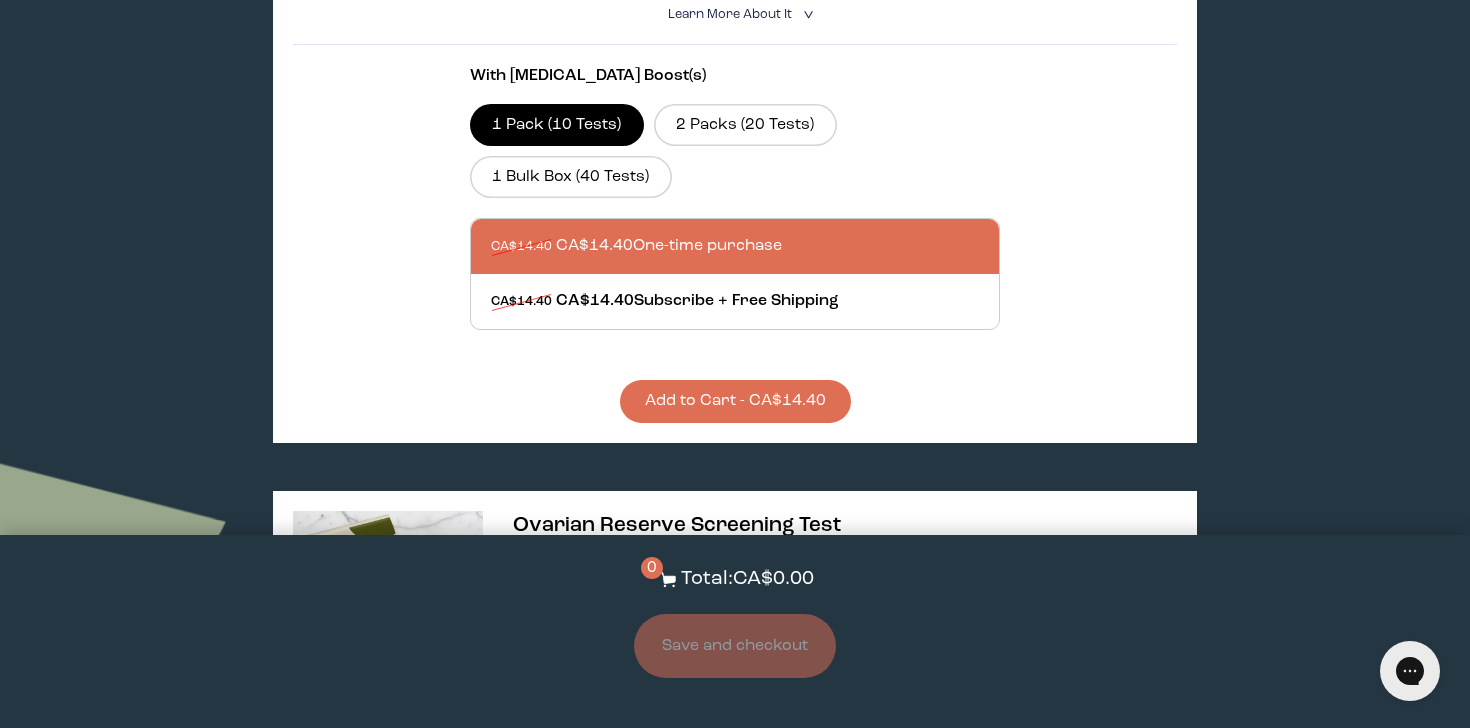 scroll, scrollTop: 3268, scrollLeft: 0, axis: vertical 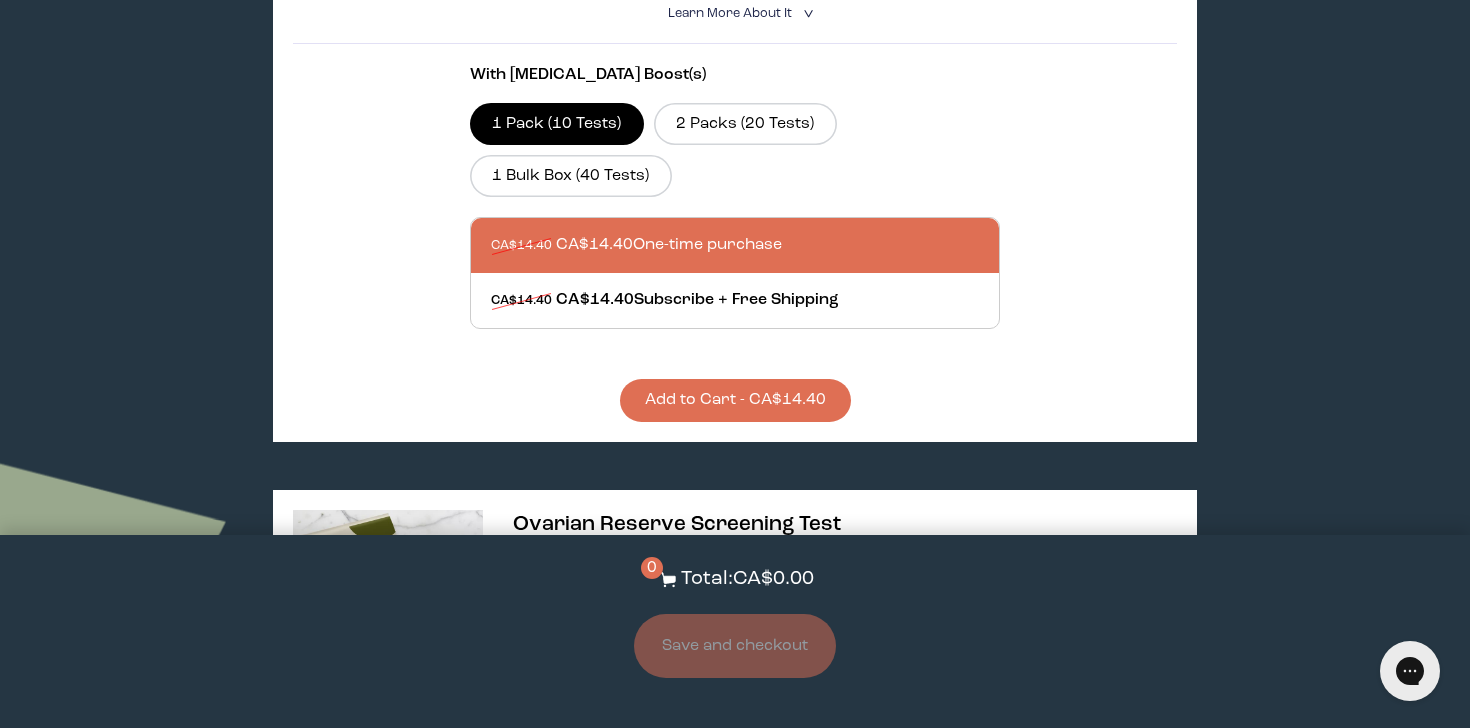 click on "Add to Cart - CA$14.40" at bounding box center [735, 400] 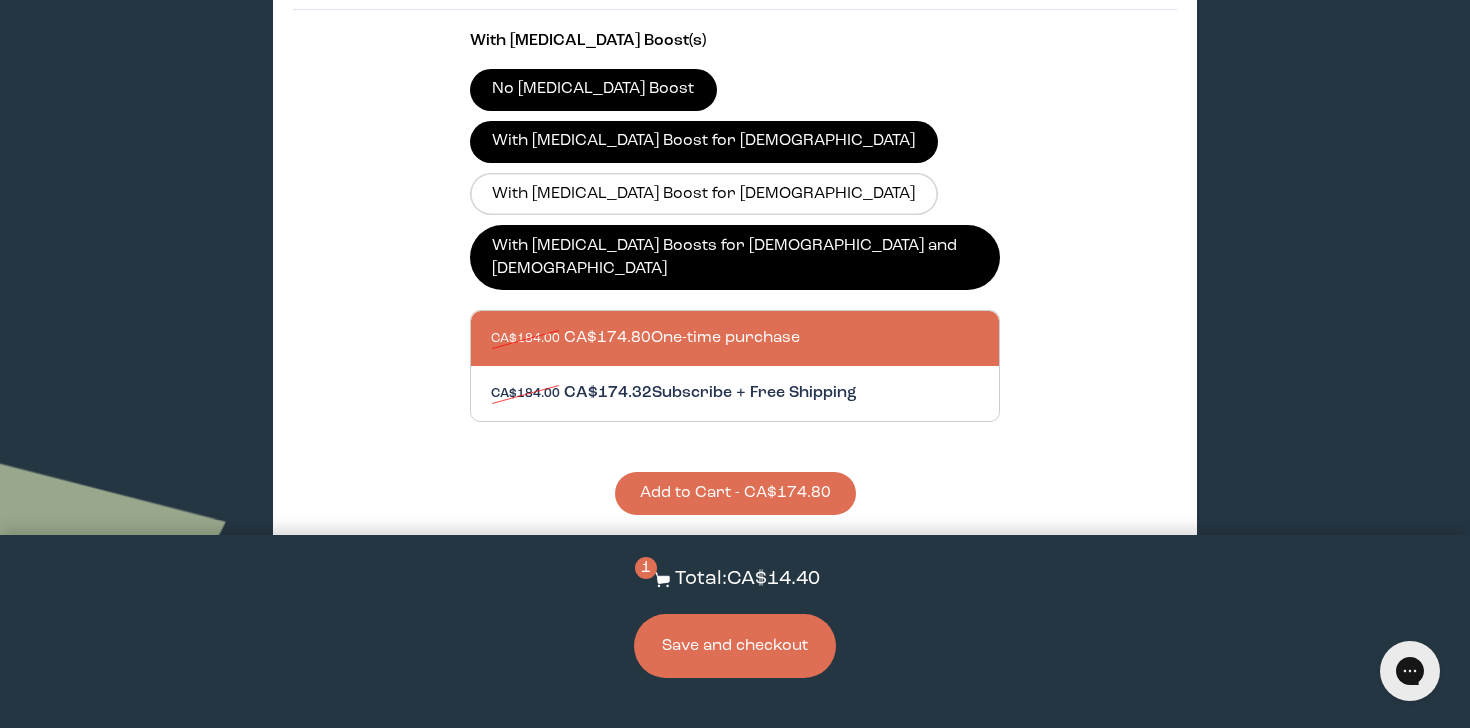 scroll, scrollTop: 727, scrollLeft: 0, axis: vertical 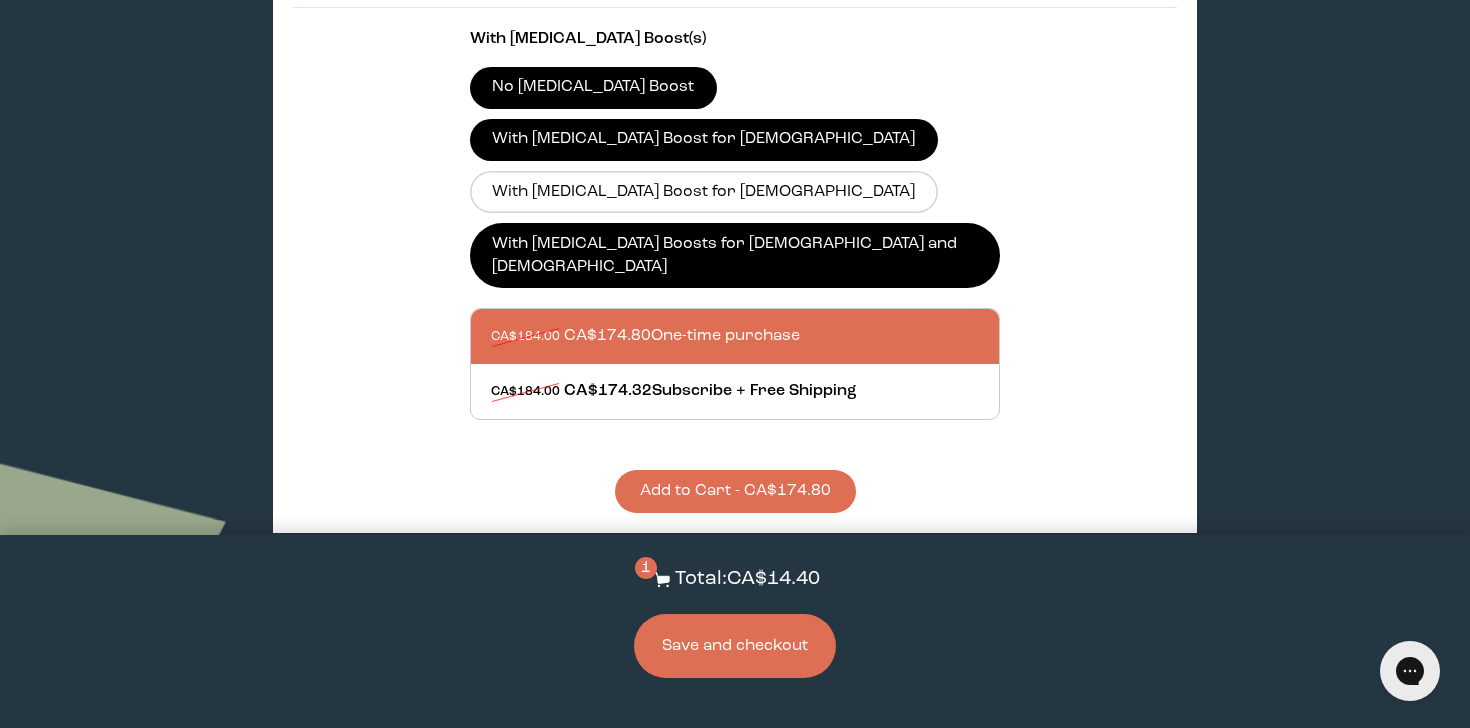 click on "Add to Cart - CA$174.80" at bounding box center (735, 491) 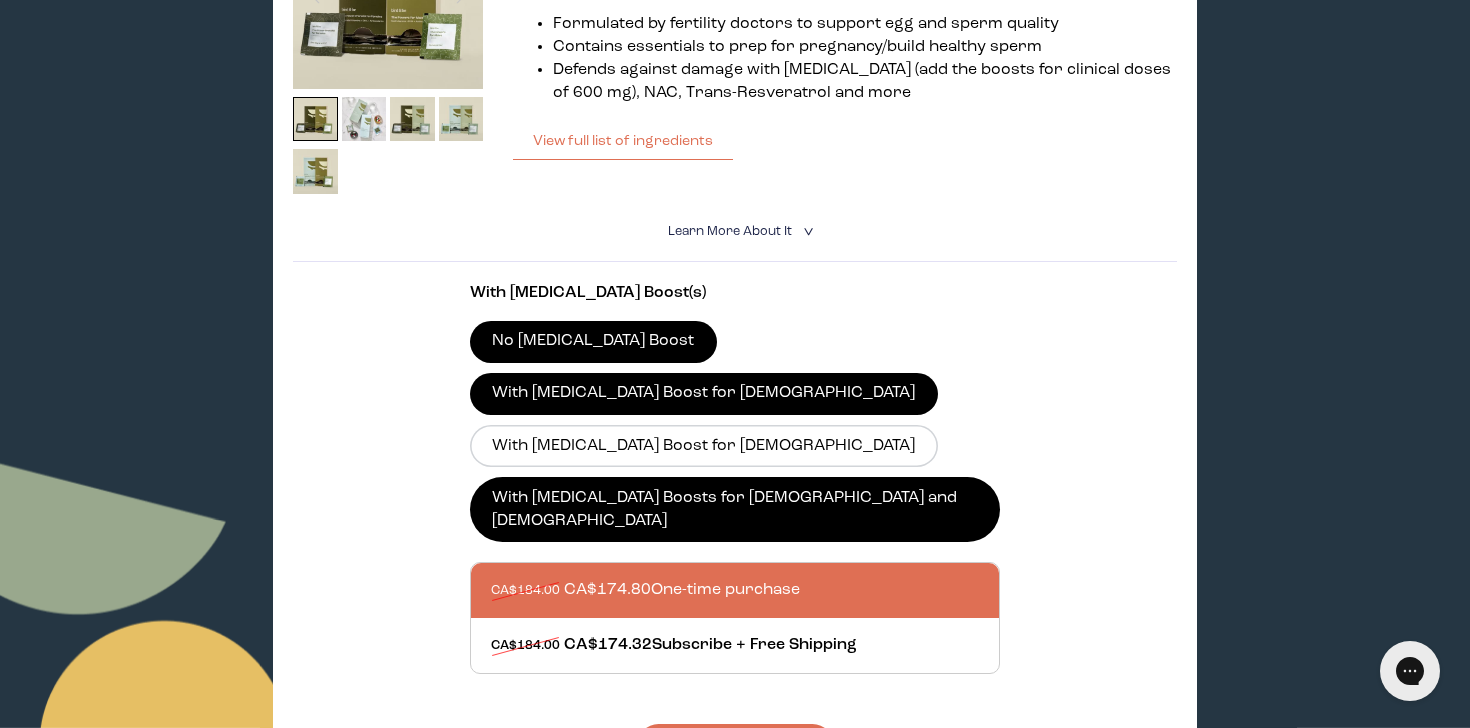 scroll, scrollTop: 0, scrollLeft: 0, axis: both 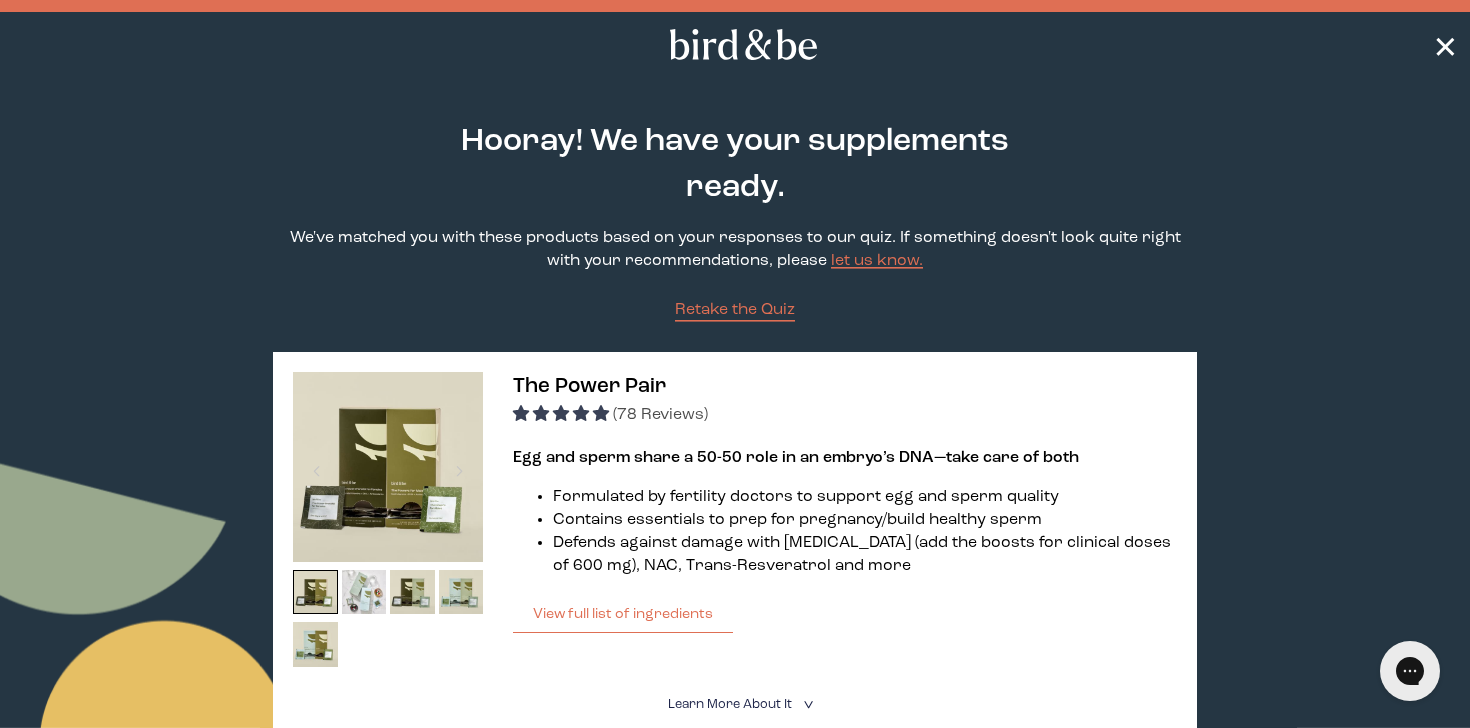 click on "✕" at bounding box center [1445, 45] 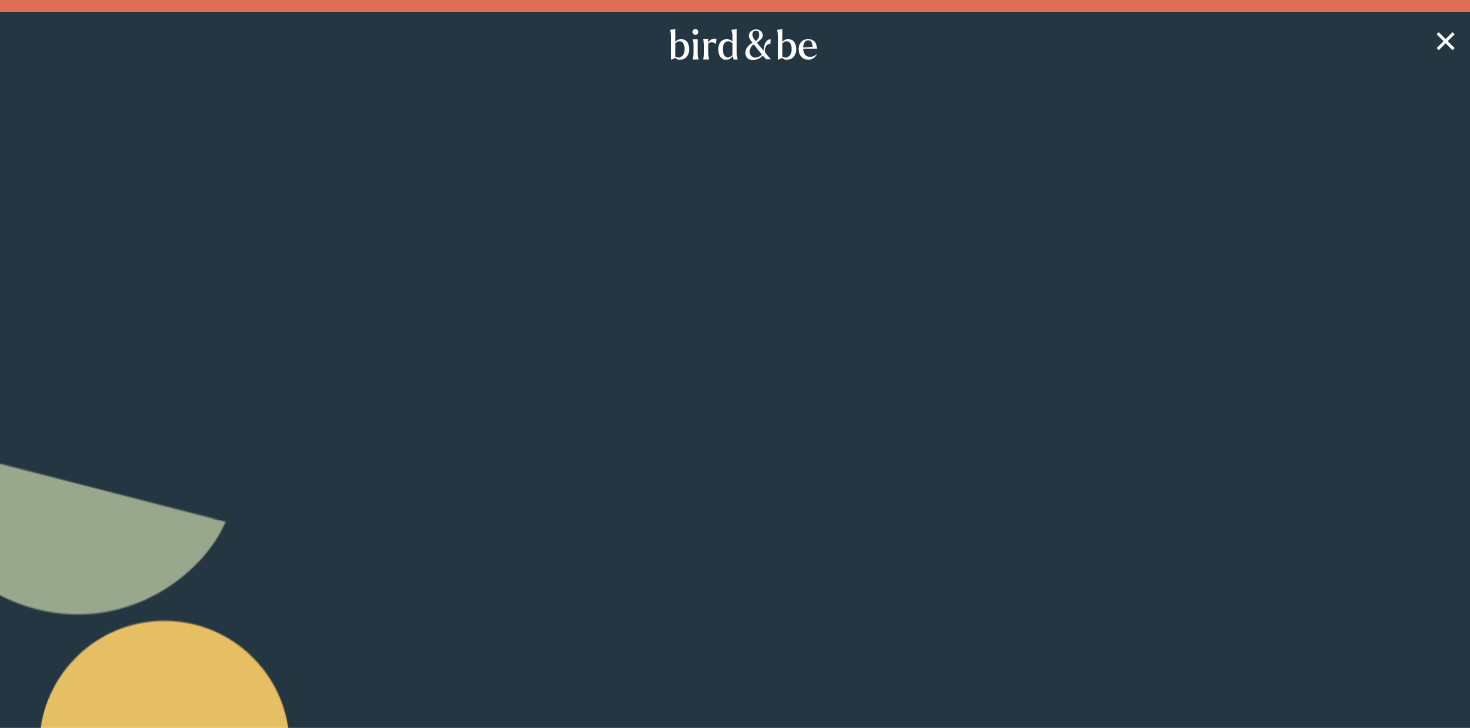scroll, scrollTop: 0, scrollLeft: 0, axis: both 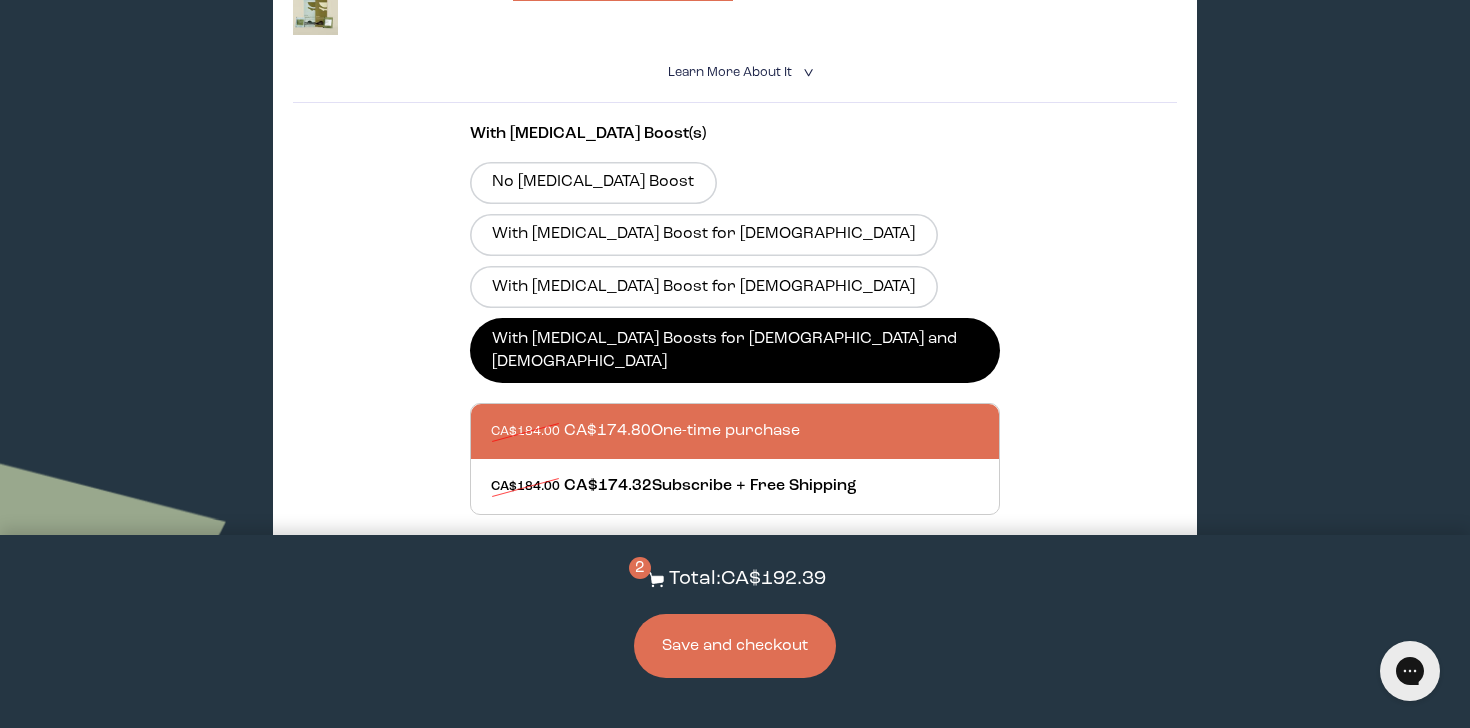 click on "Save and checkout" at bounding box center (735, 646) 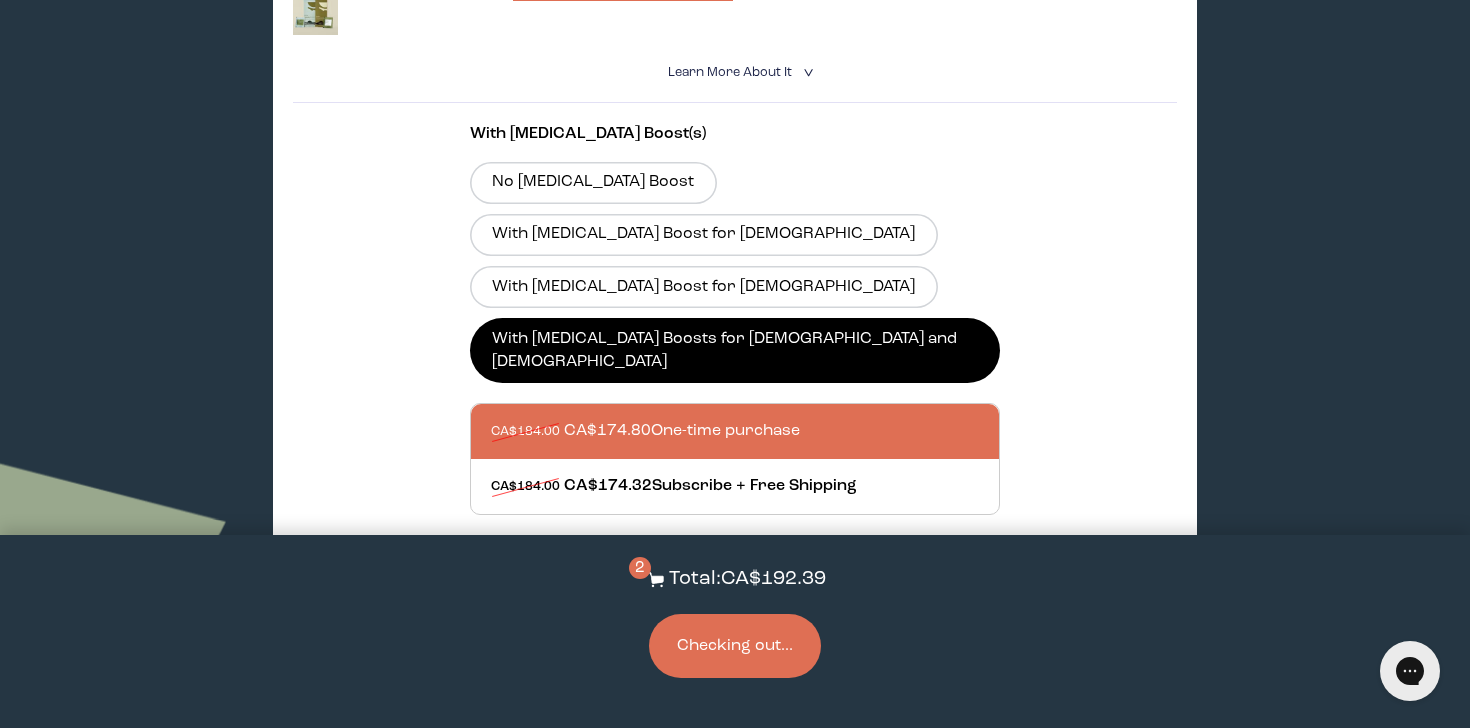scroll, scrollTop: 0, scrollLeft: 0, axis: both 